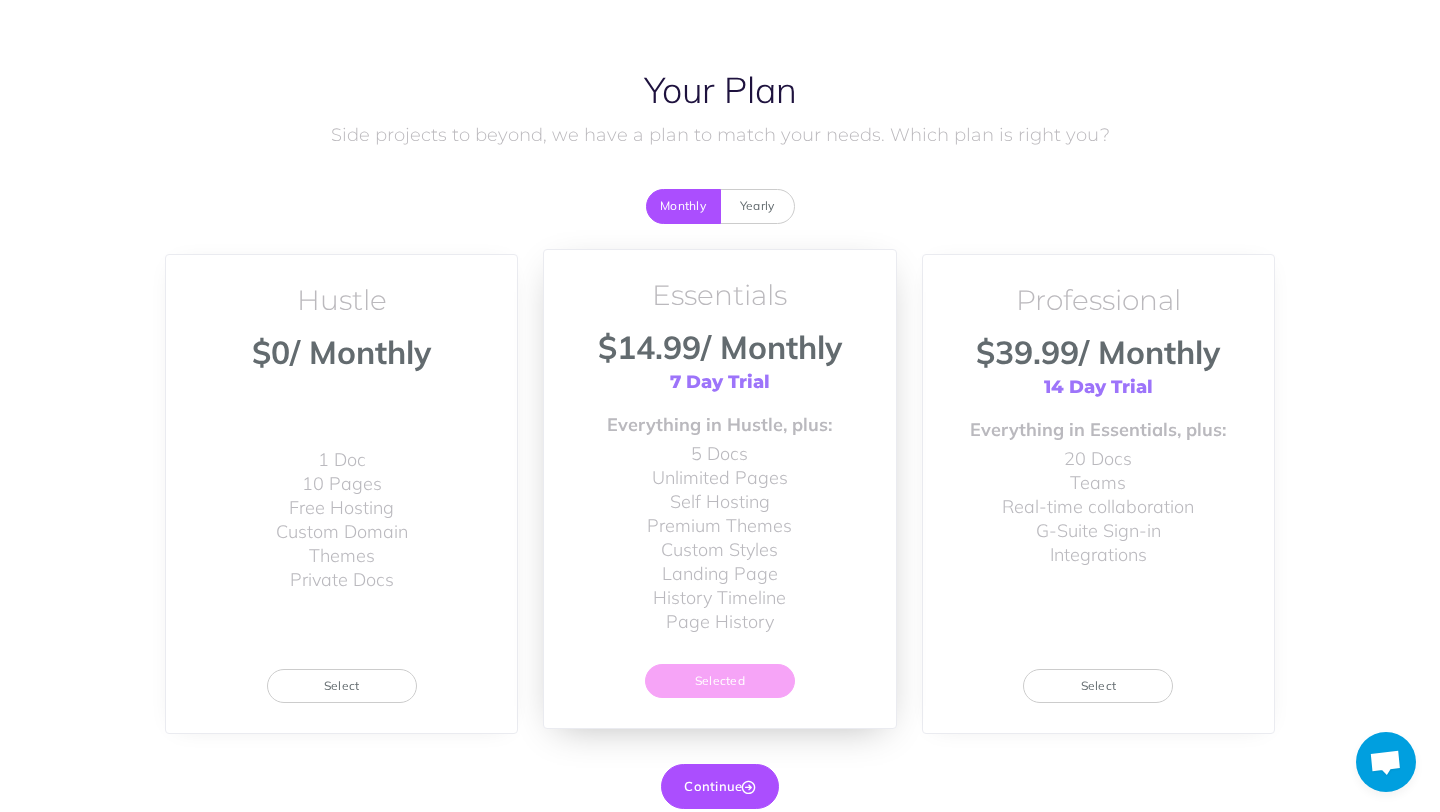 scroll, scrollTop: 95, scrollLeft: 0, axis: vertical 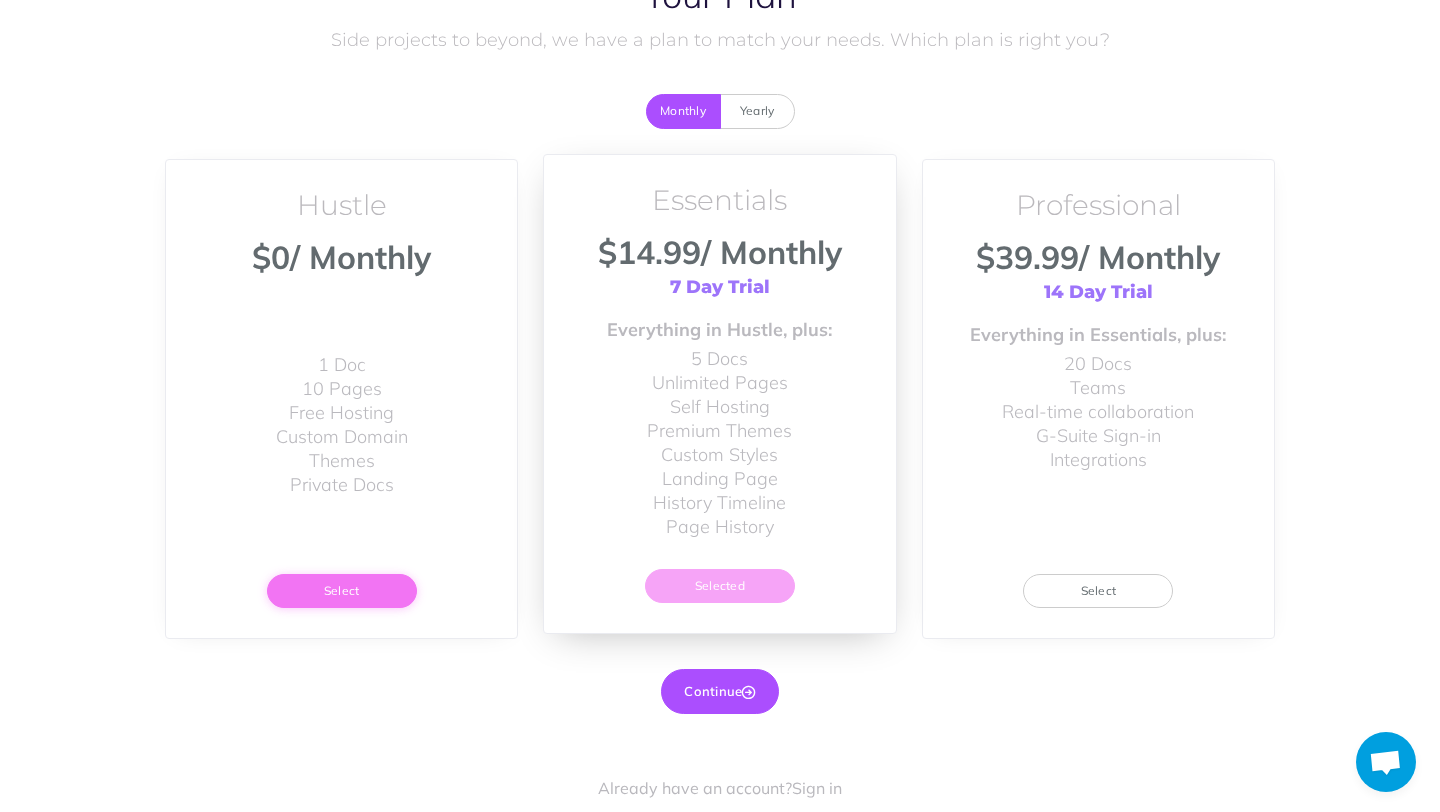 click on "Select" at bounding box center (342, 591) 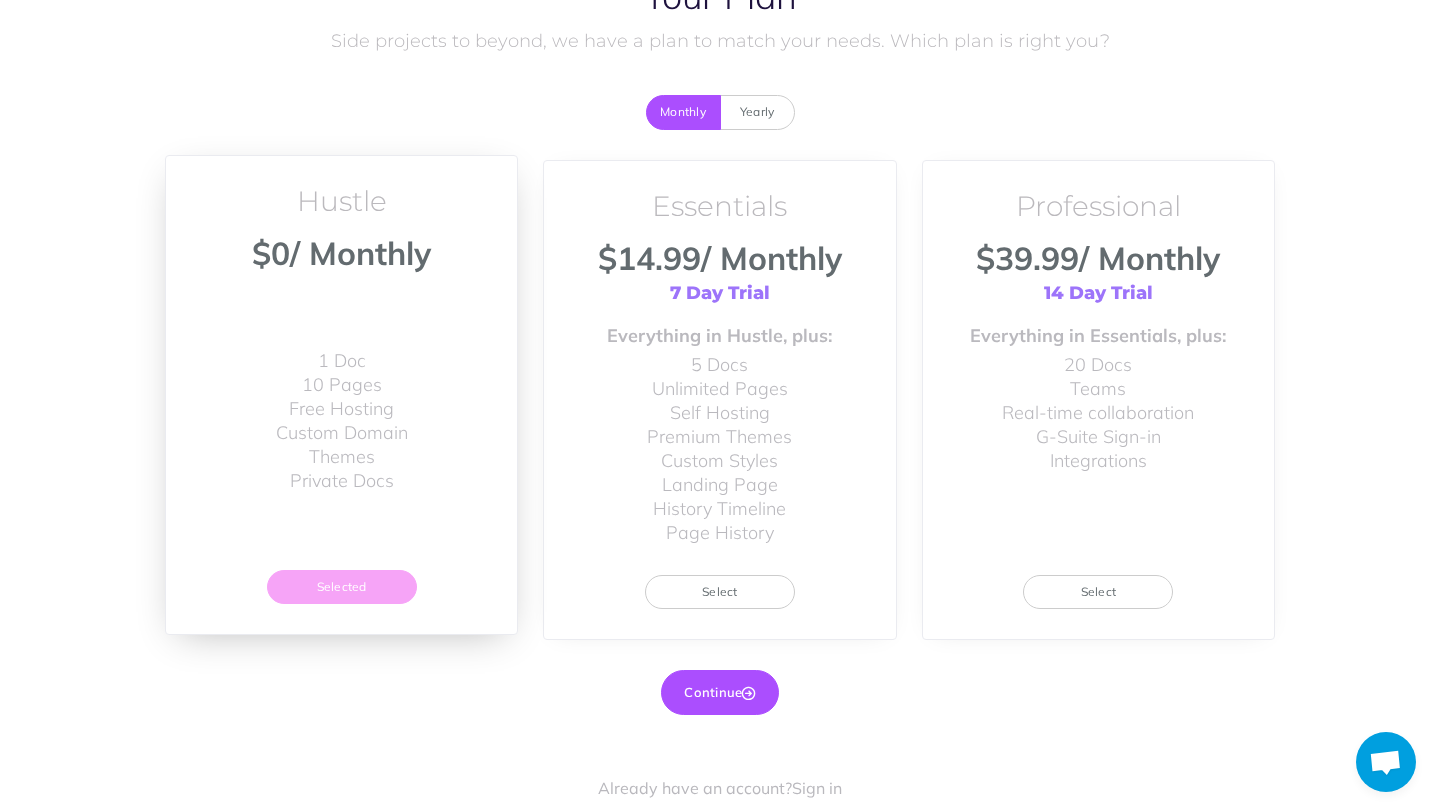 scroll, scrollTop: 94, scrollLeft: 0, axis: vertical 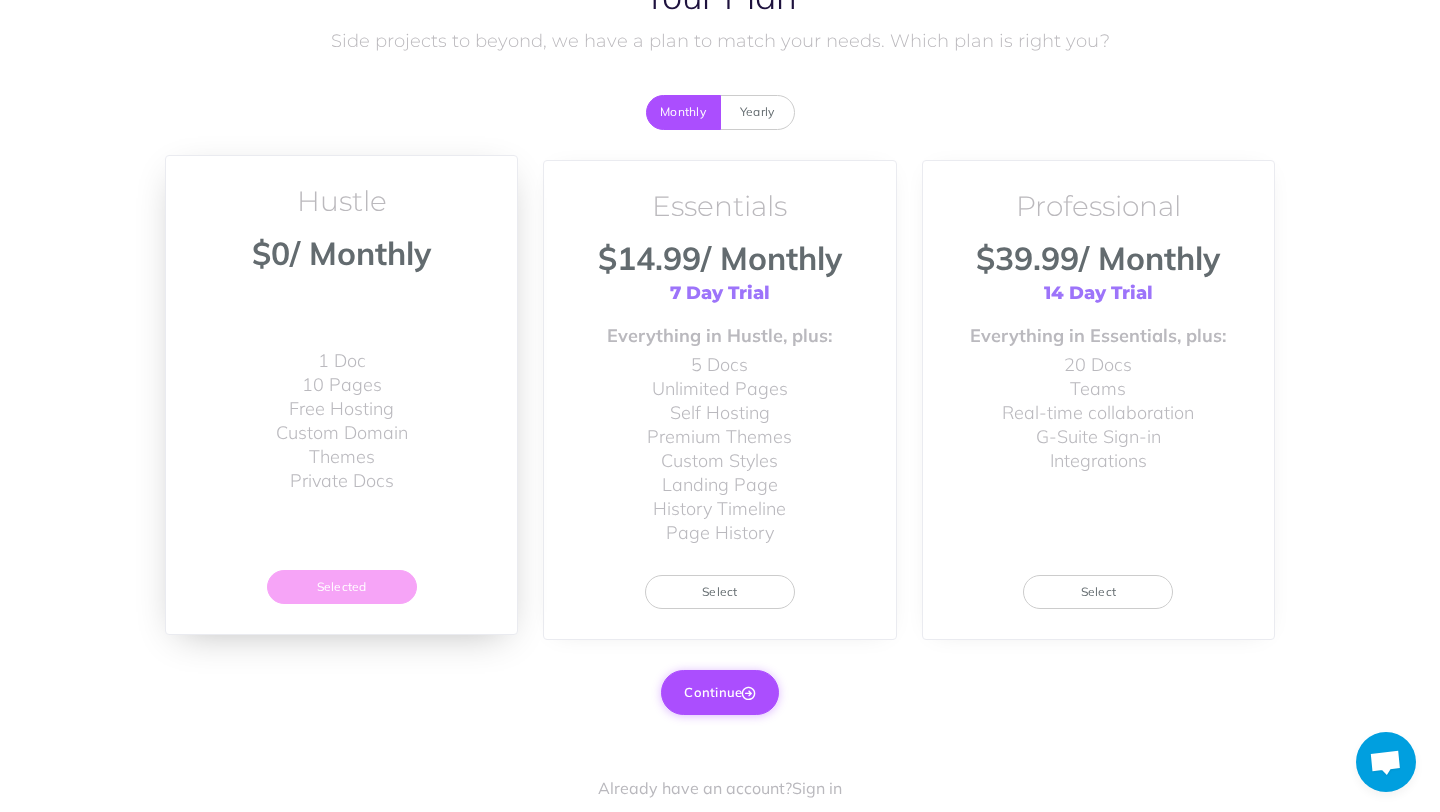 click on "Continue" at bounding box center [719, 692] 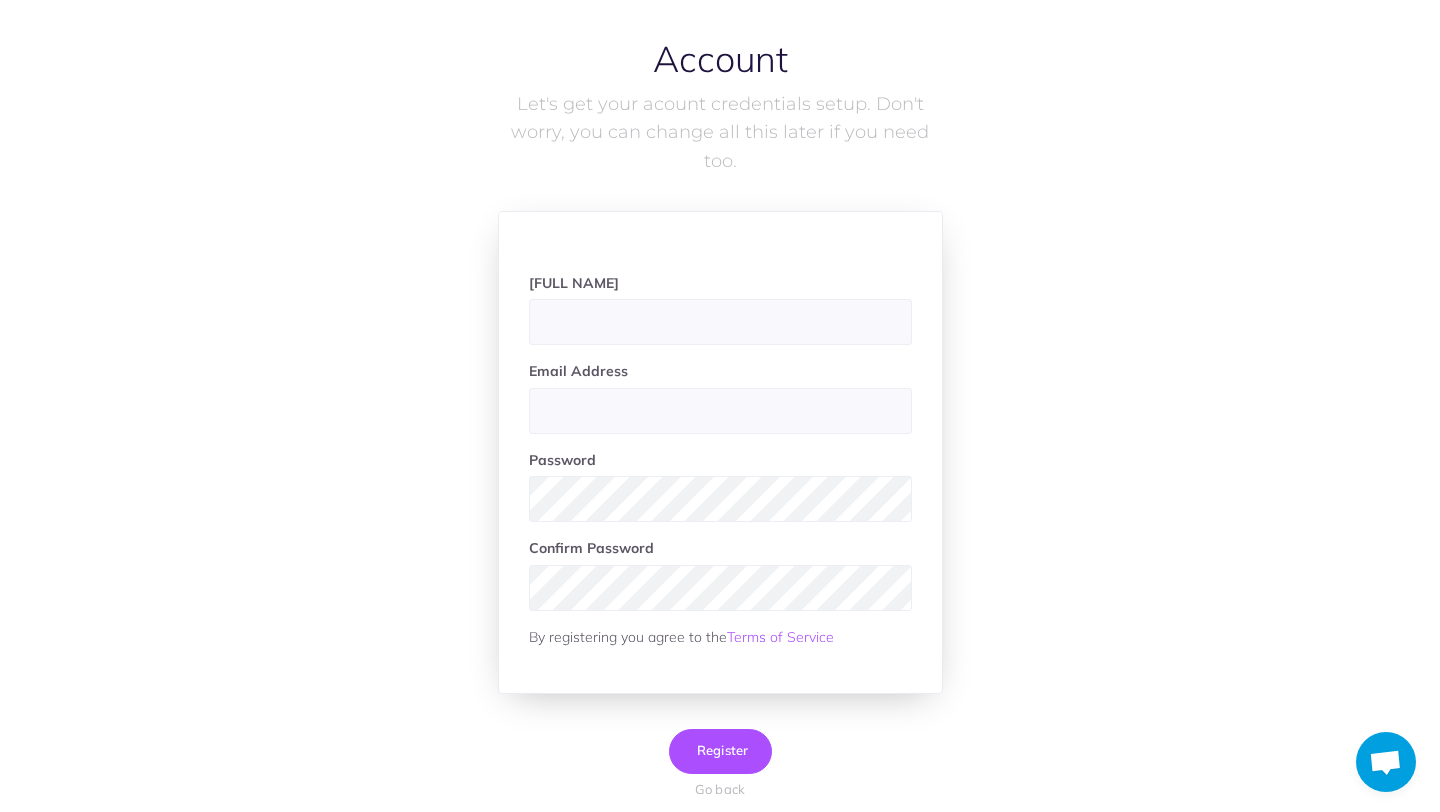 scroll, scrollTop: 0, scrollLeft: 0, axis: both 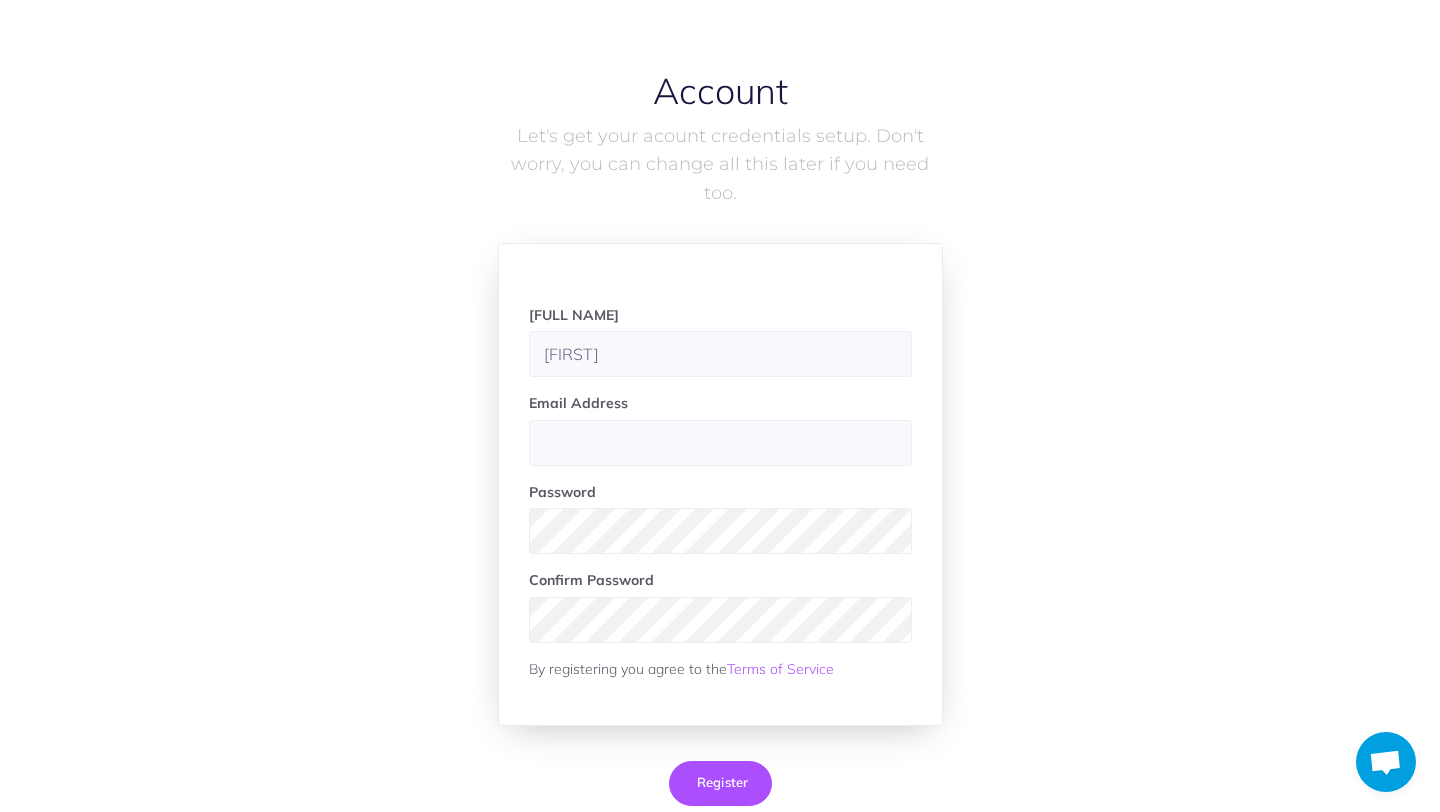 type on "[FIRST]" 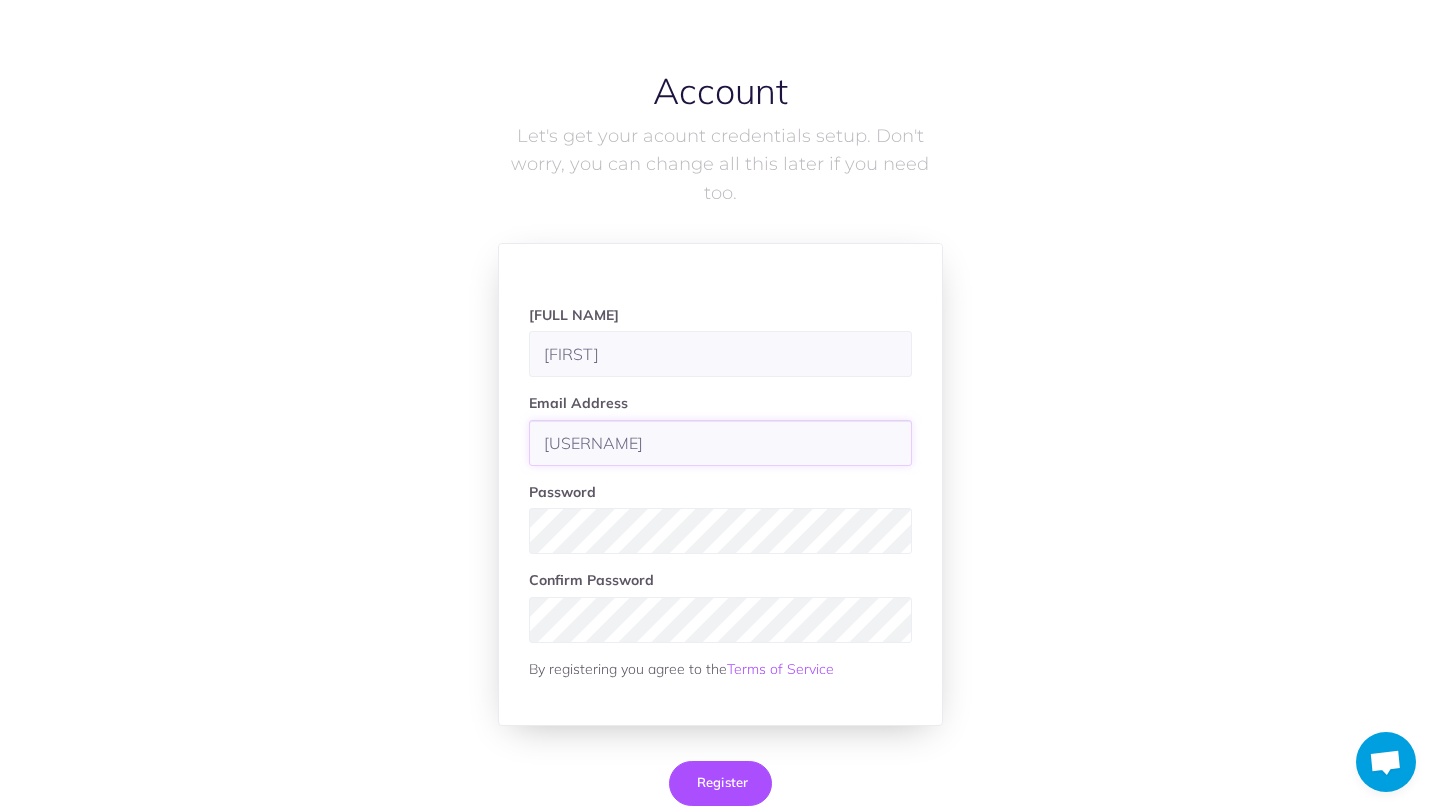 type on "[USERNAME]@[DOMAIN]" 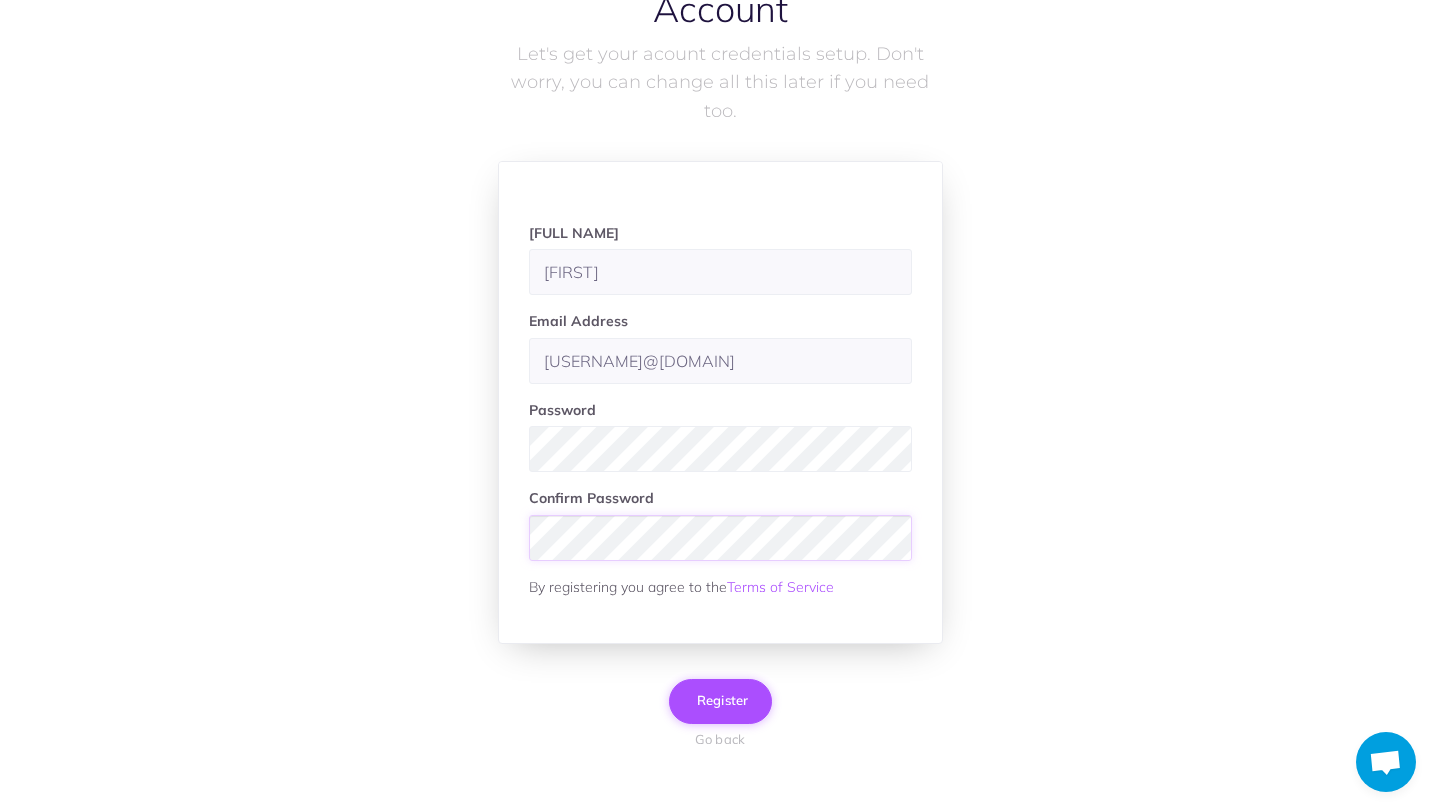 scroll, scrollTop: 117, scrollLeft: 0, axis: vertical 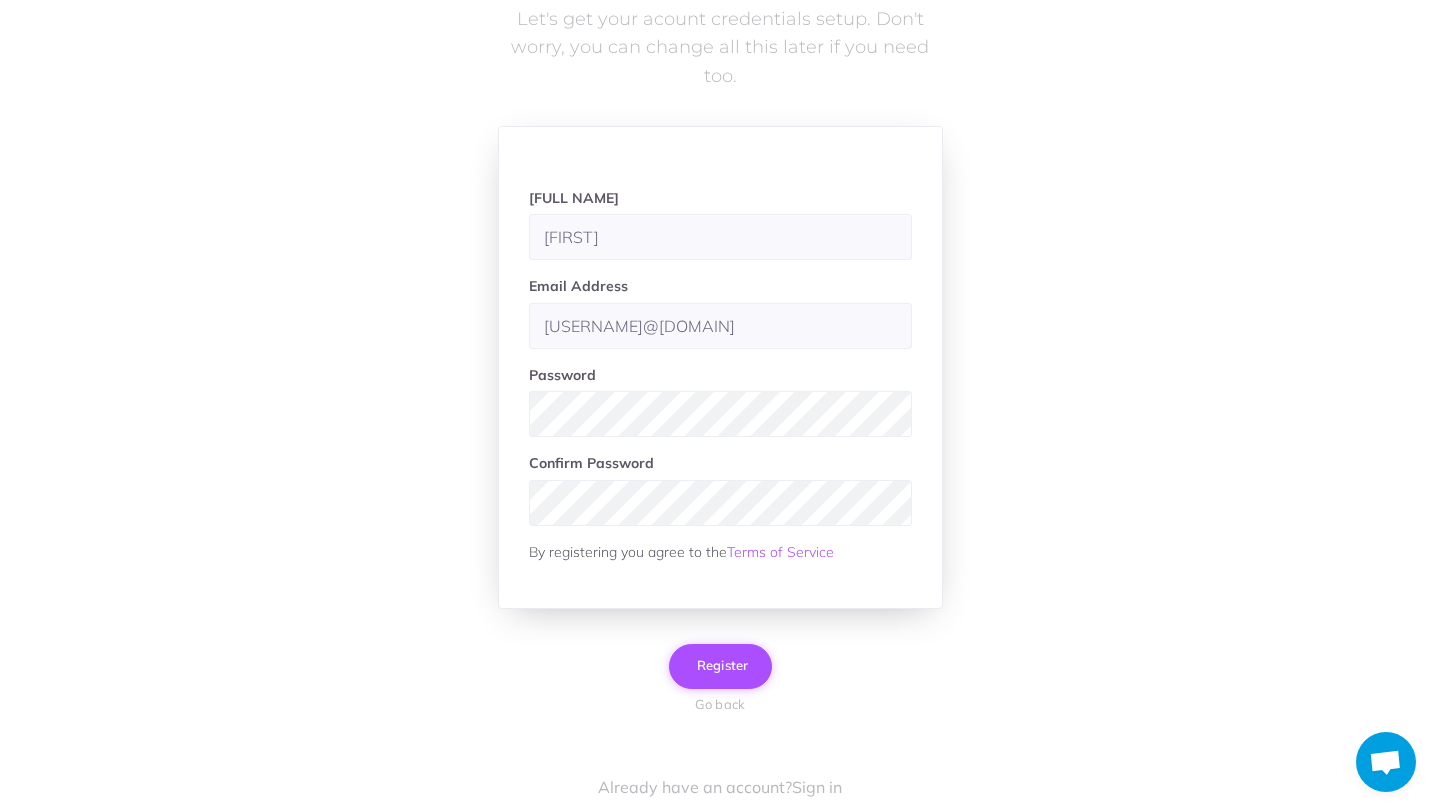 click on "Register" at bounding box center (720, 666) 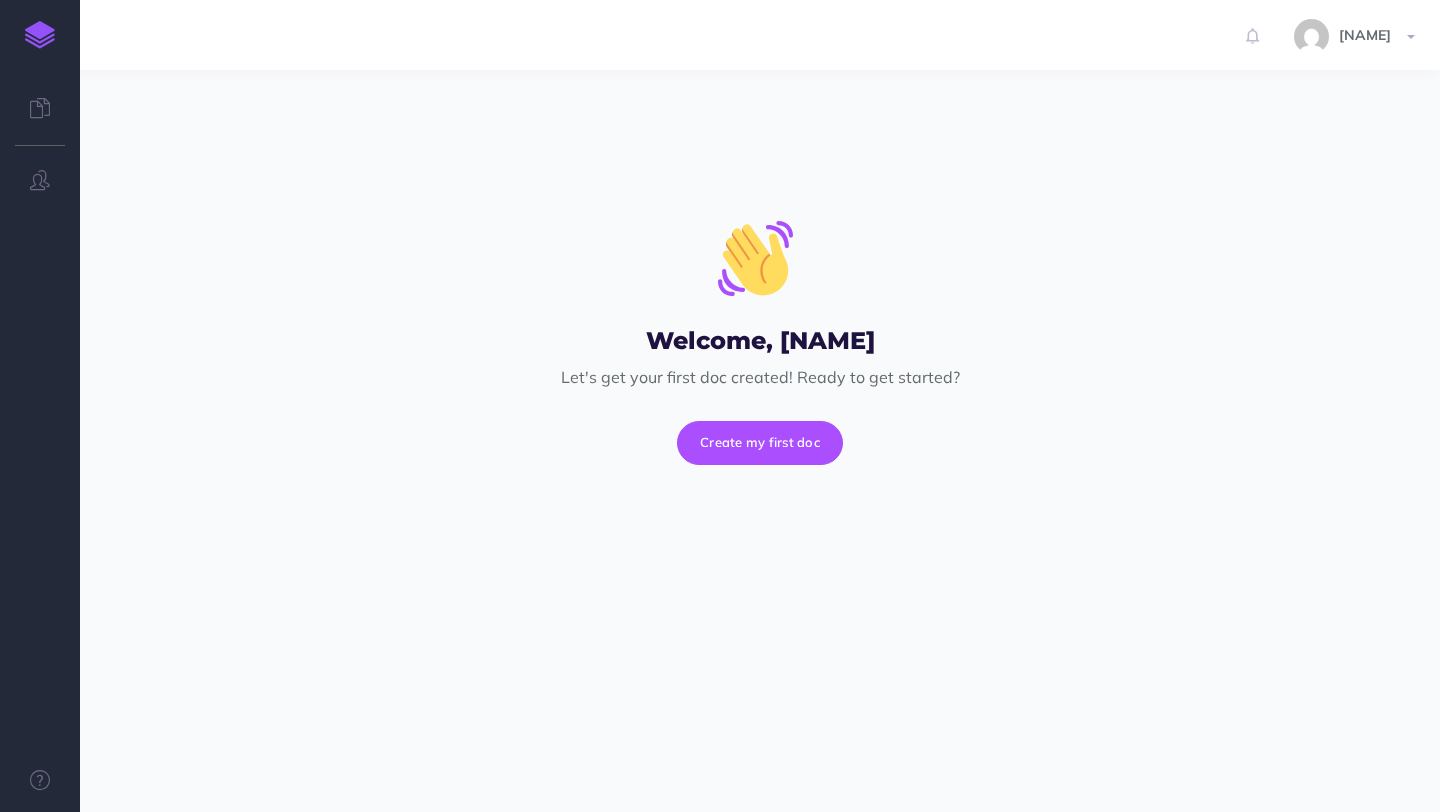 scroll, scrollTop: 0, scrollLeft: 0, axis: both 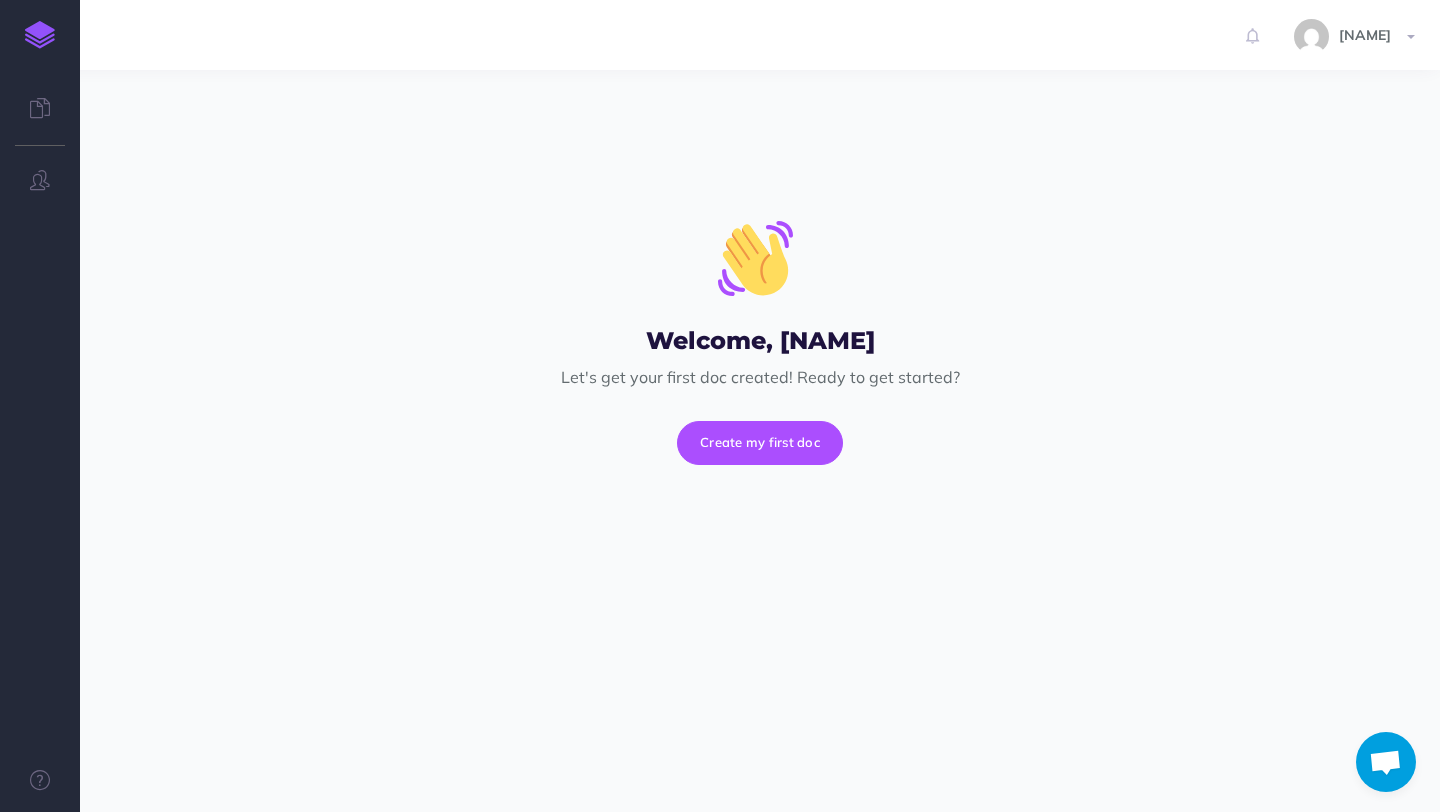 click at bounding box center (40, 35) 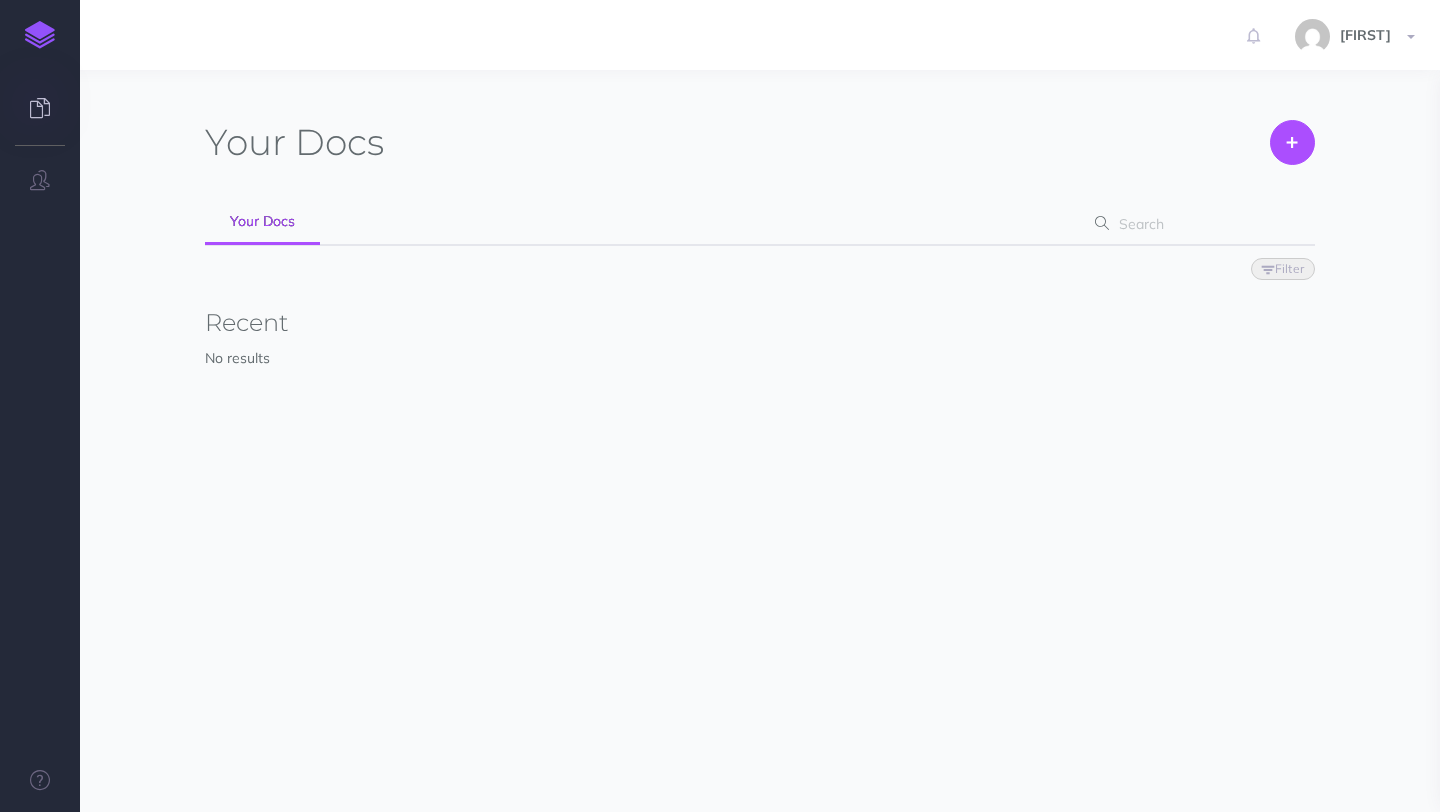 scroll, scrollTop: 0, scrollLeft: 0, axis: both 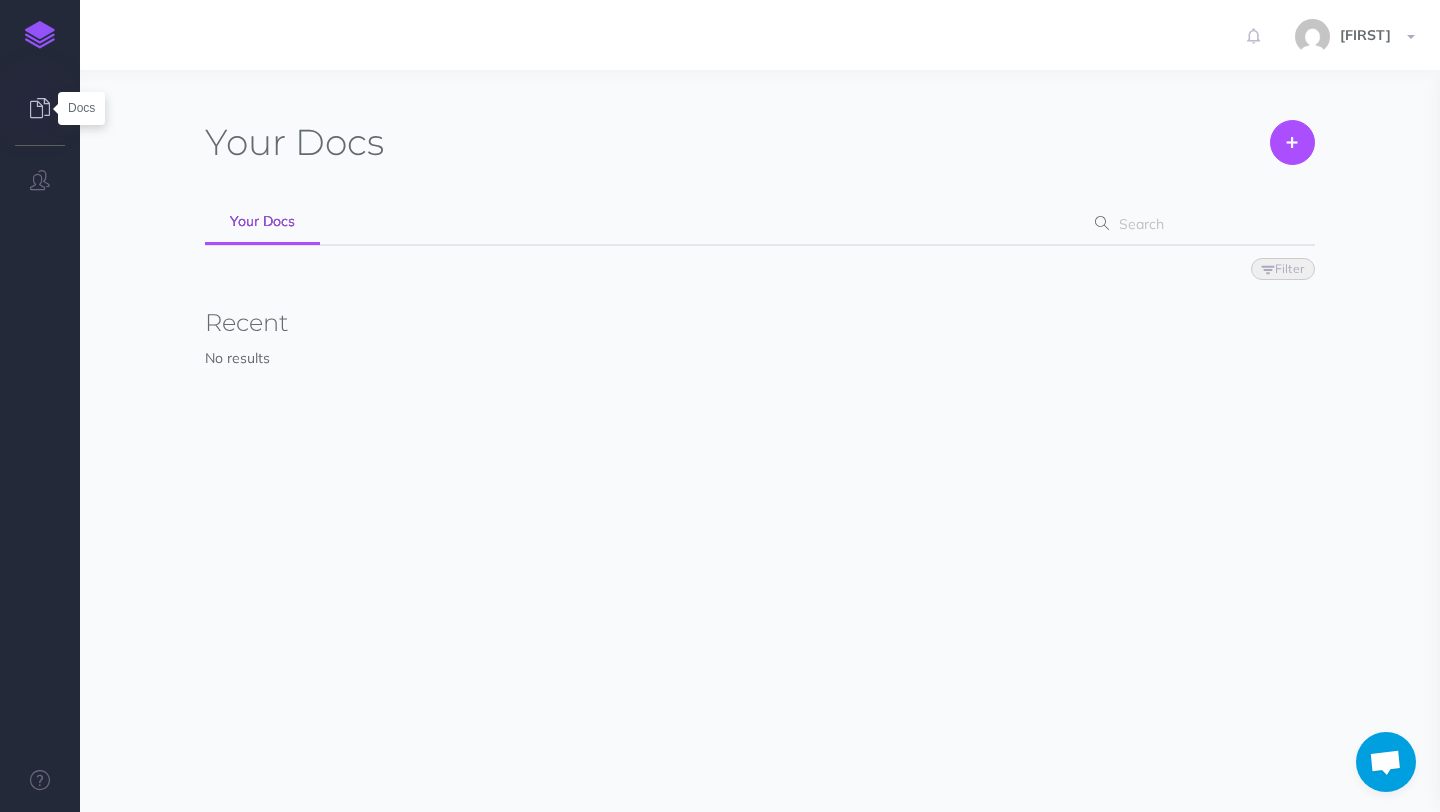 click at bounding box center (40, 108) 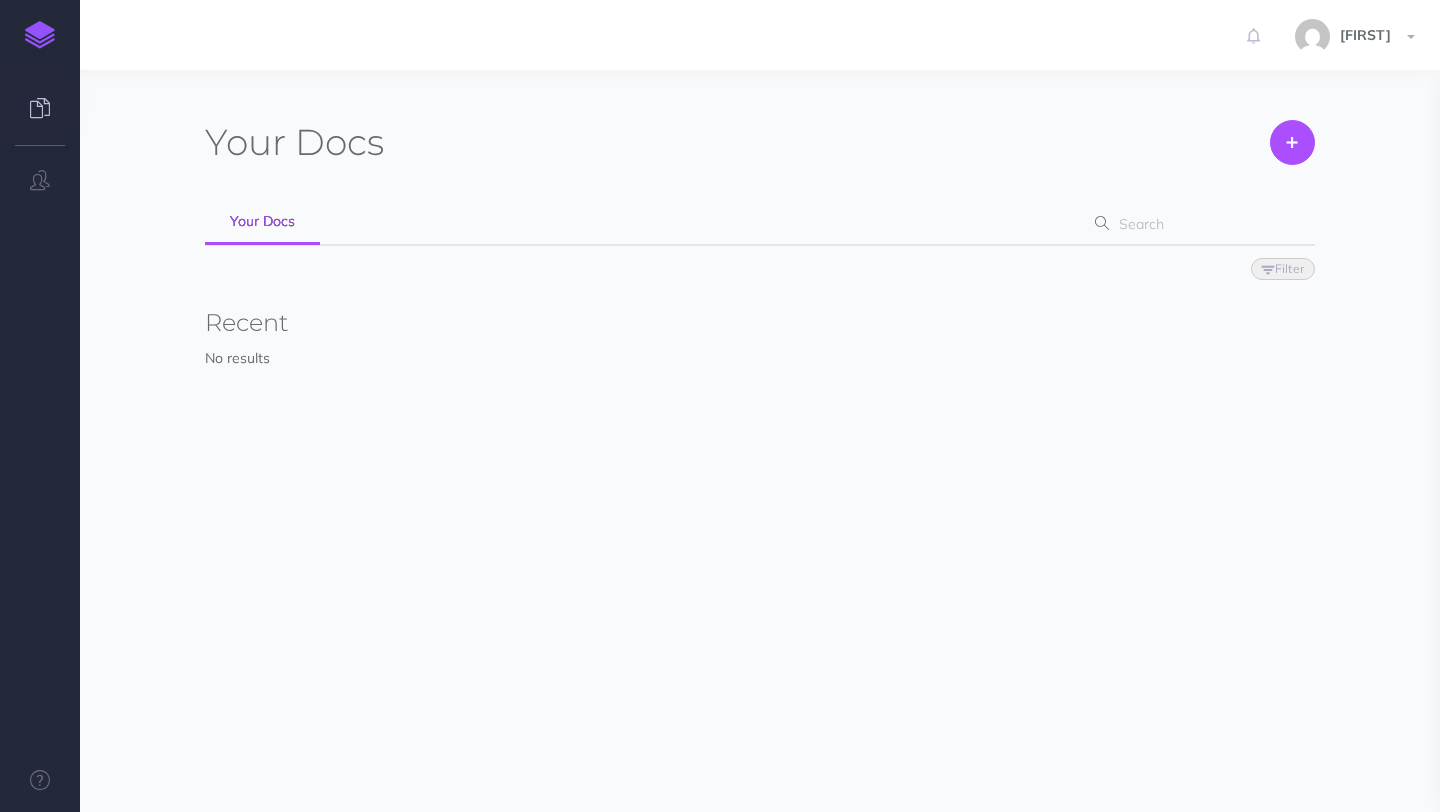 scroll, scrollTop: 0, scrollLeft: 0, axis: both 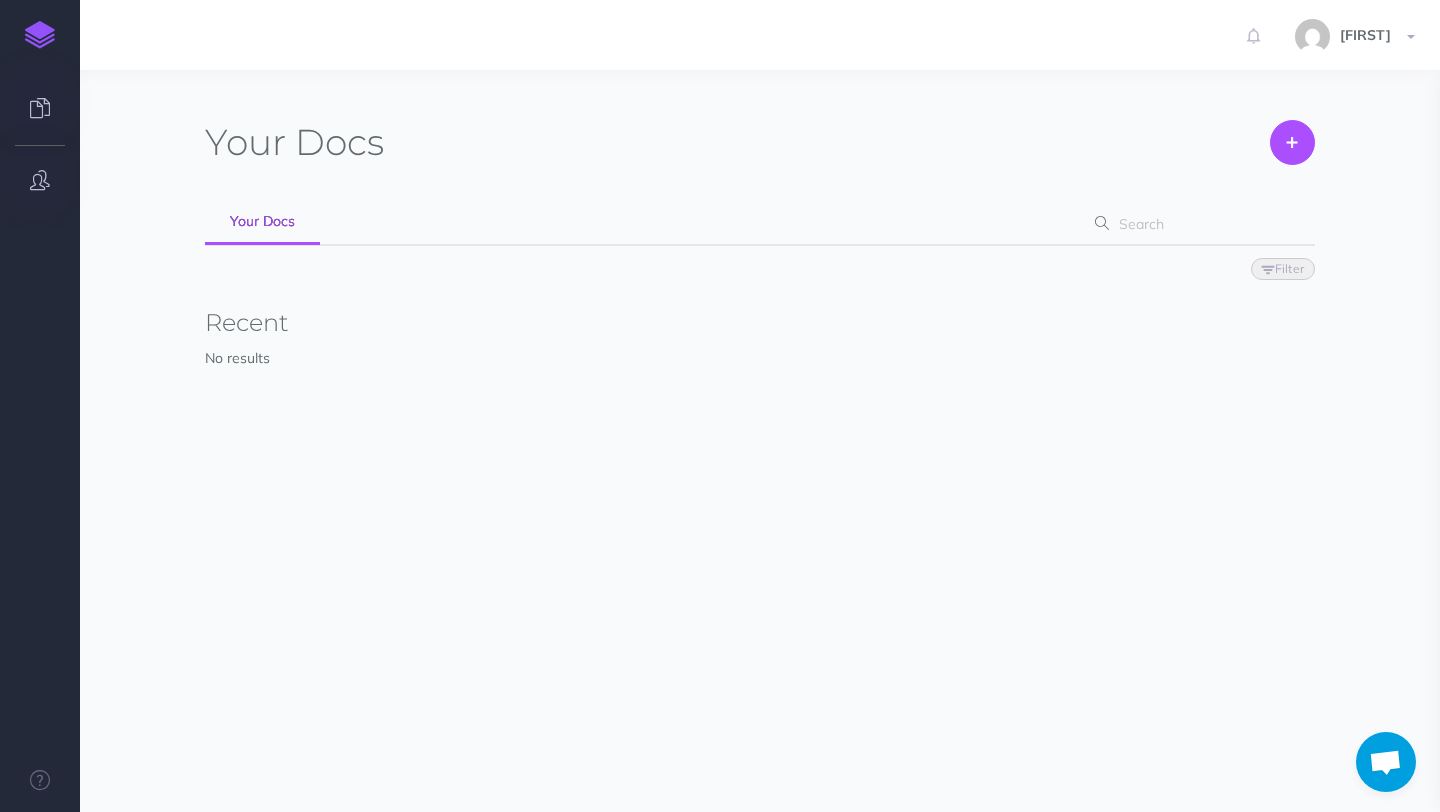 click at bounding box center [40, 181] 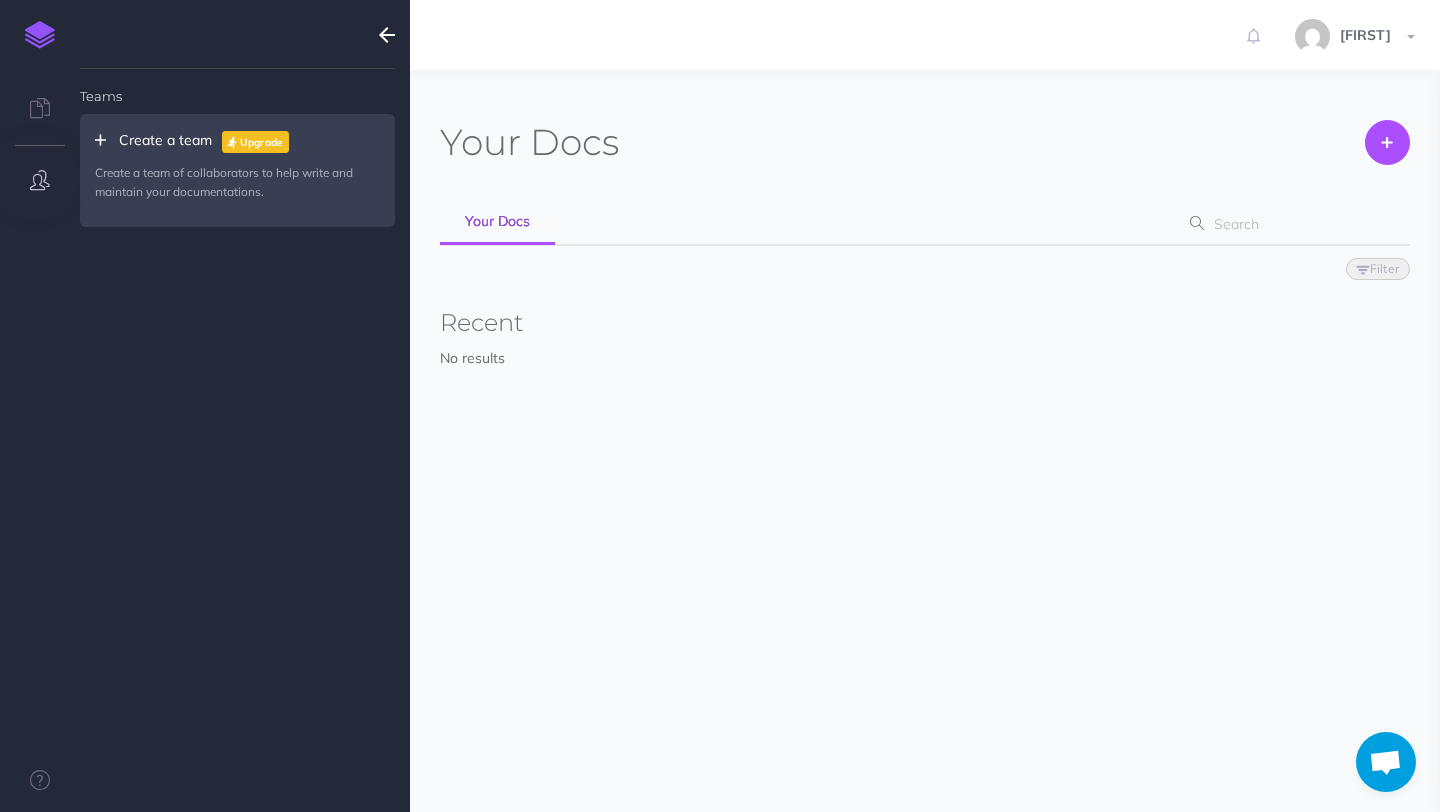 click at bounding box center (387, 35) 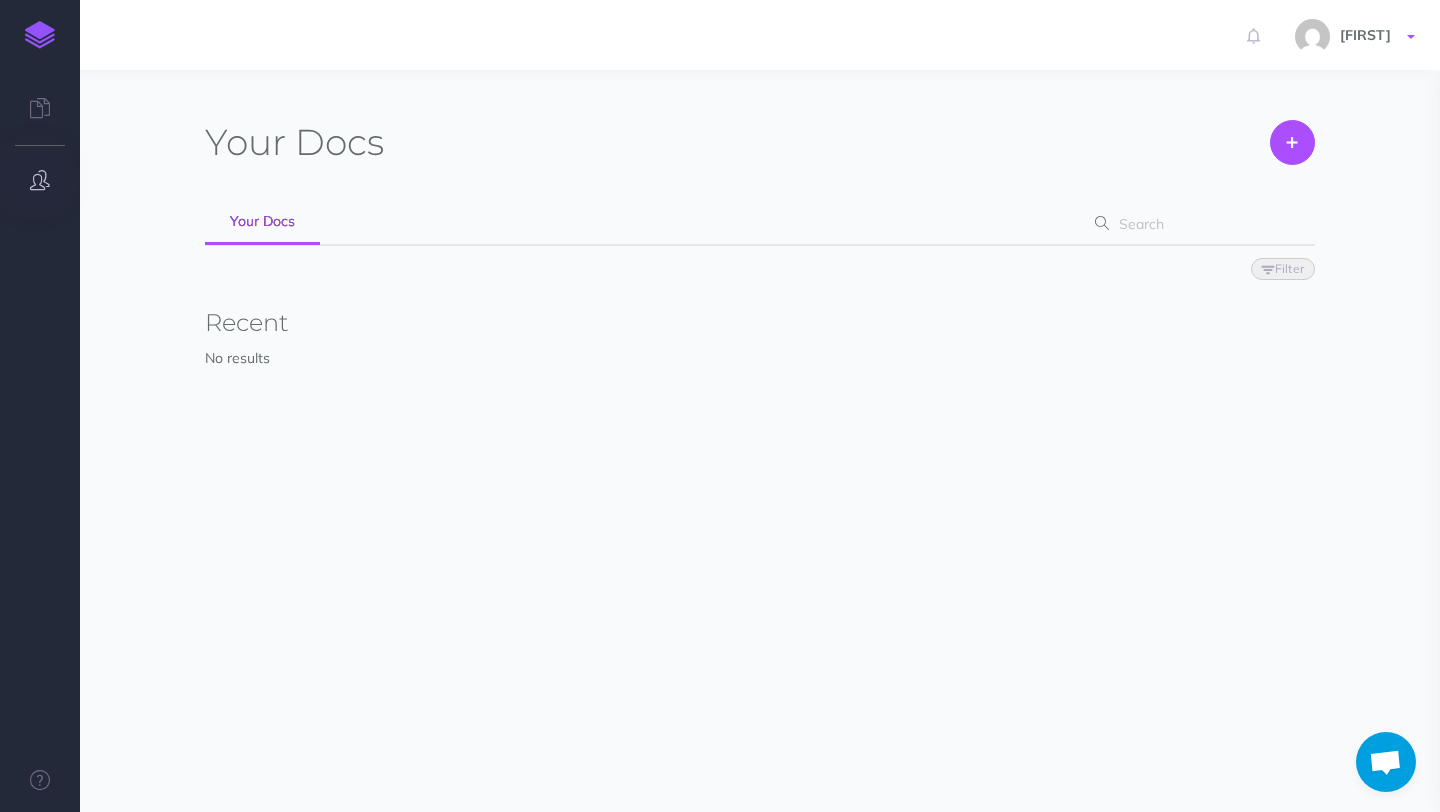 click on "[FIRST]" at bounding box center (1365, 35) 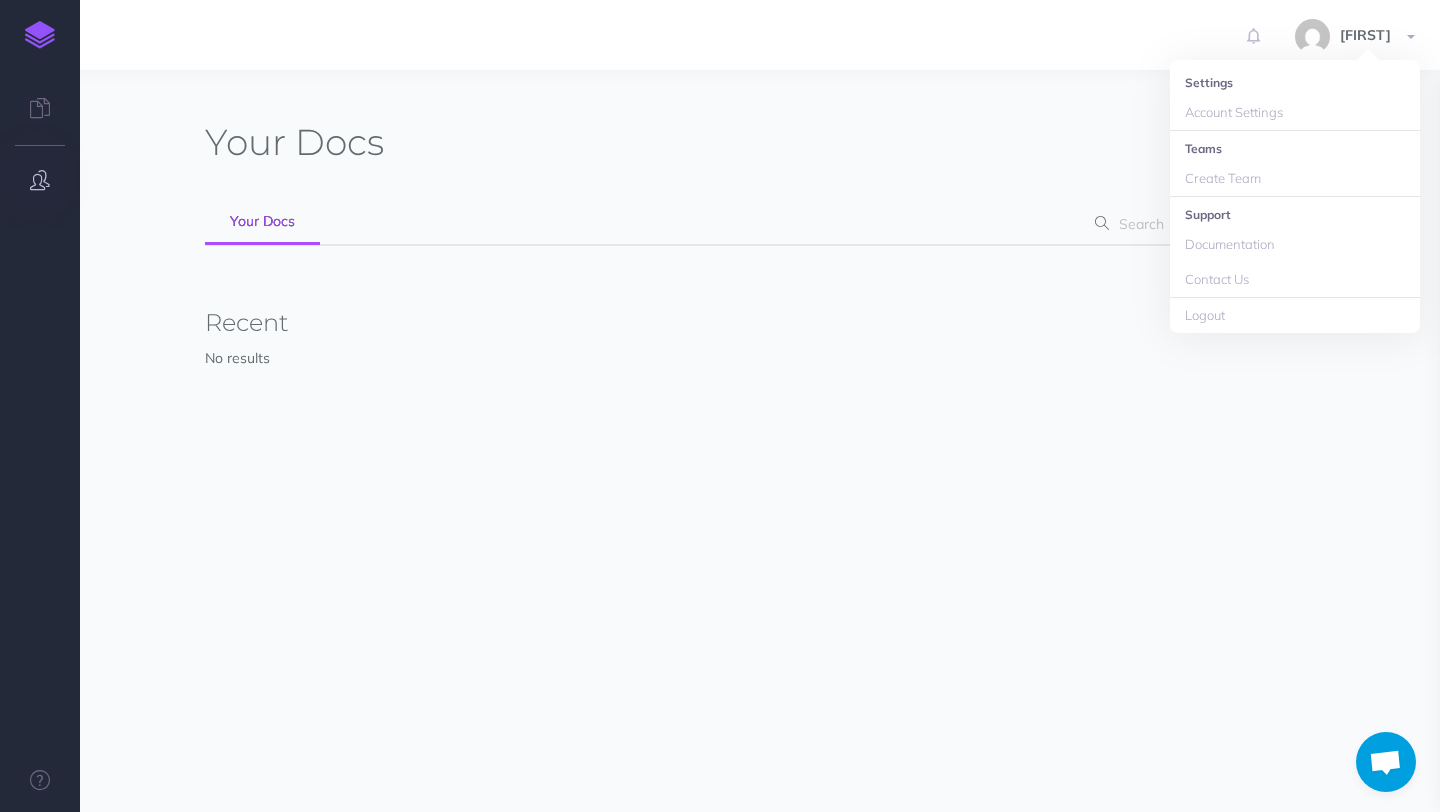 click on "Your
Docs
Create    Import" at bounding box center (760, 140) 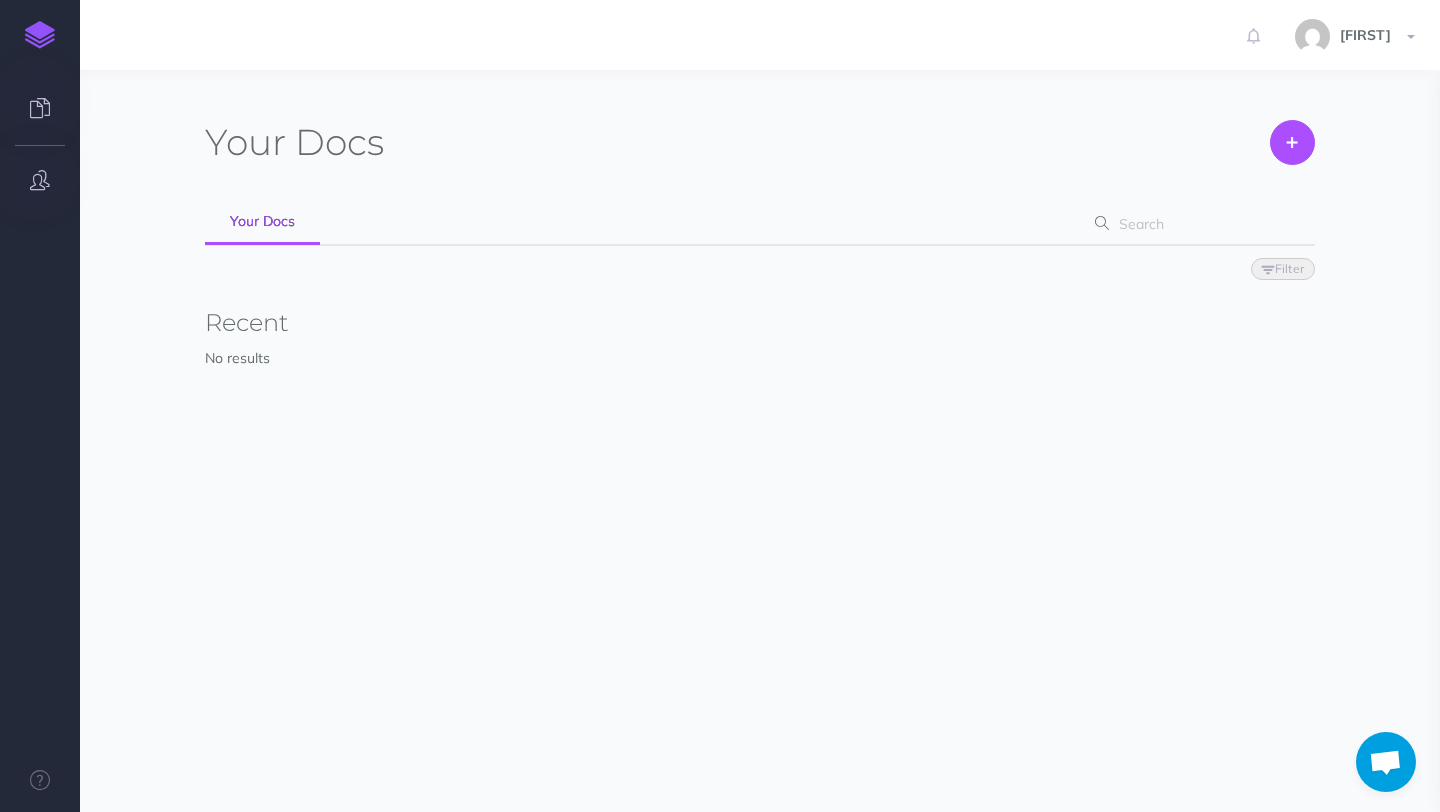 click at bounding box center [40, 110] 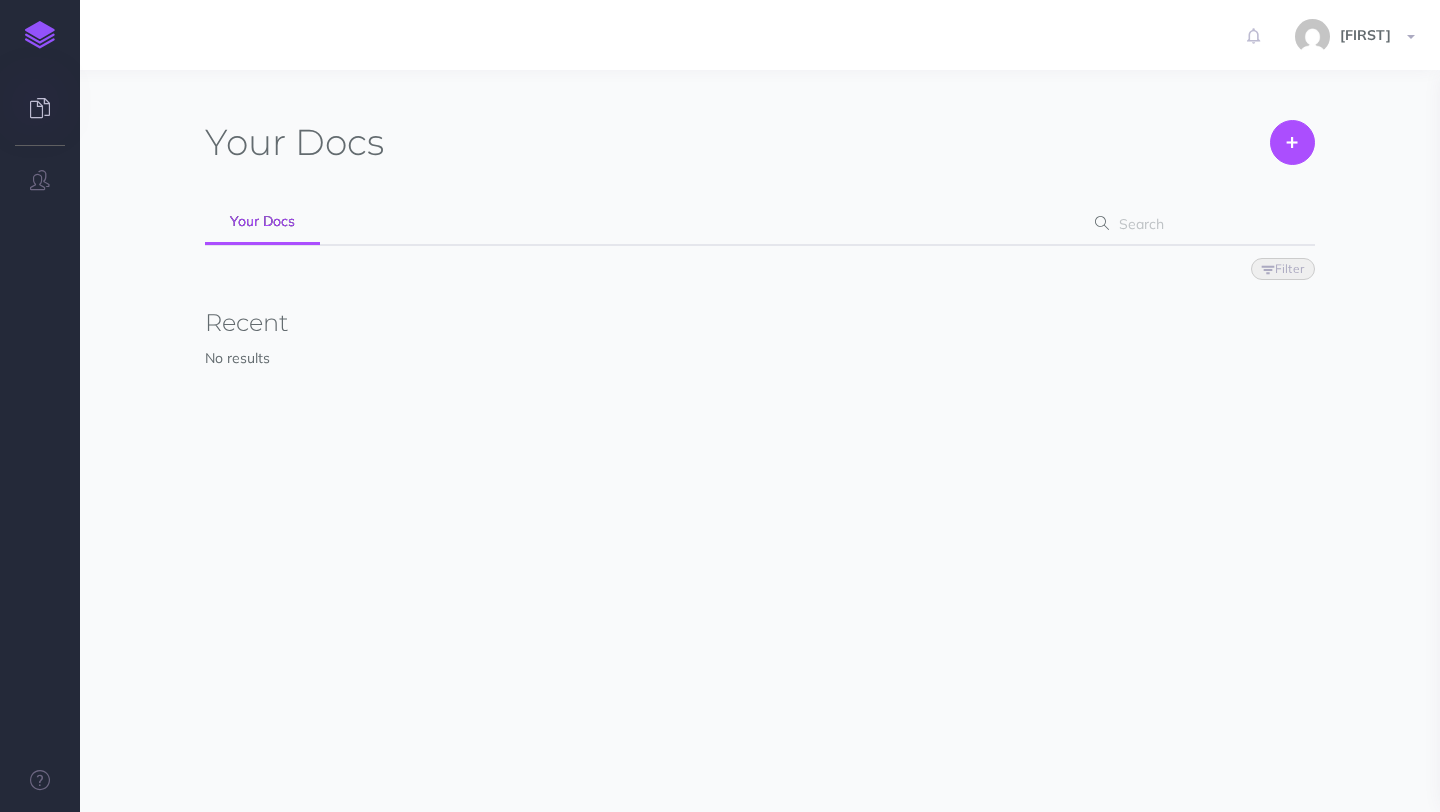 scroll, scrollTop: 0, scrollLeft: 0, axis: both 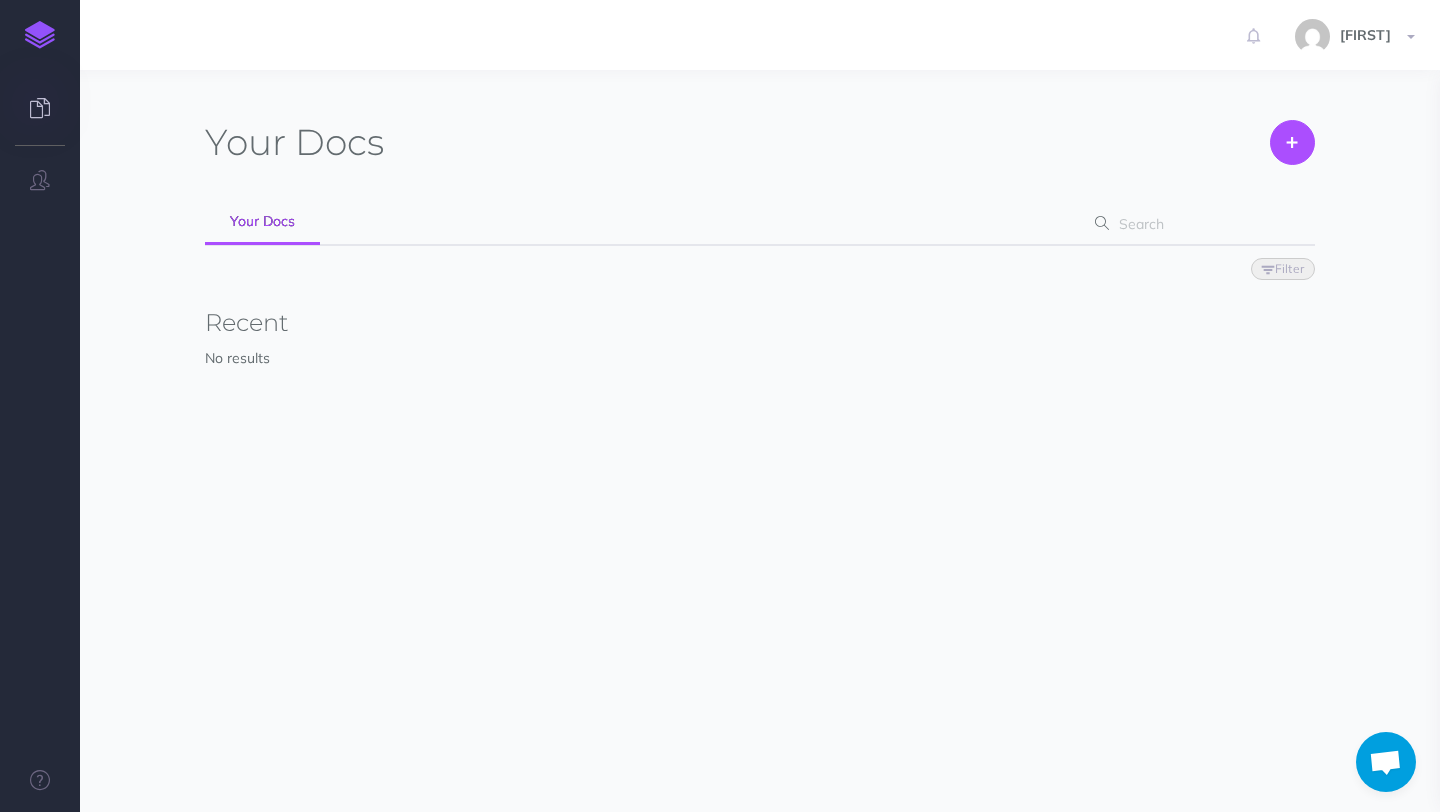 click on "Recent" at bounding box center [760, 323] 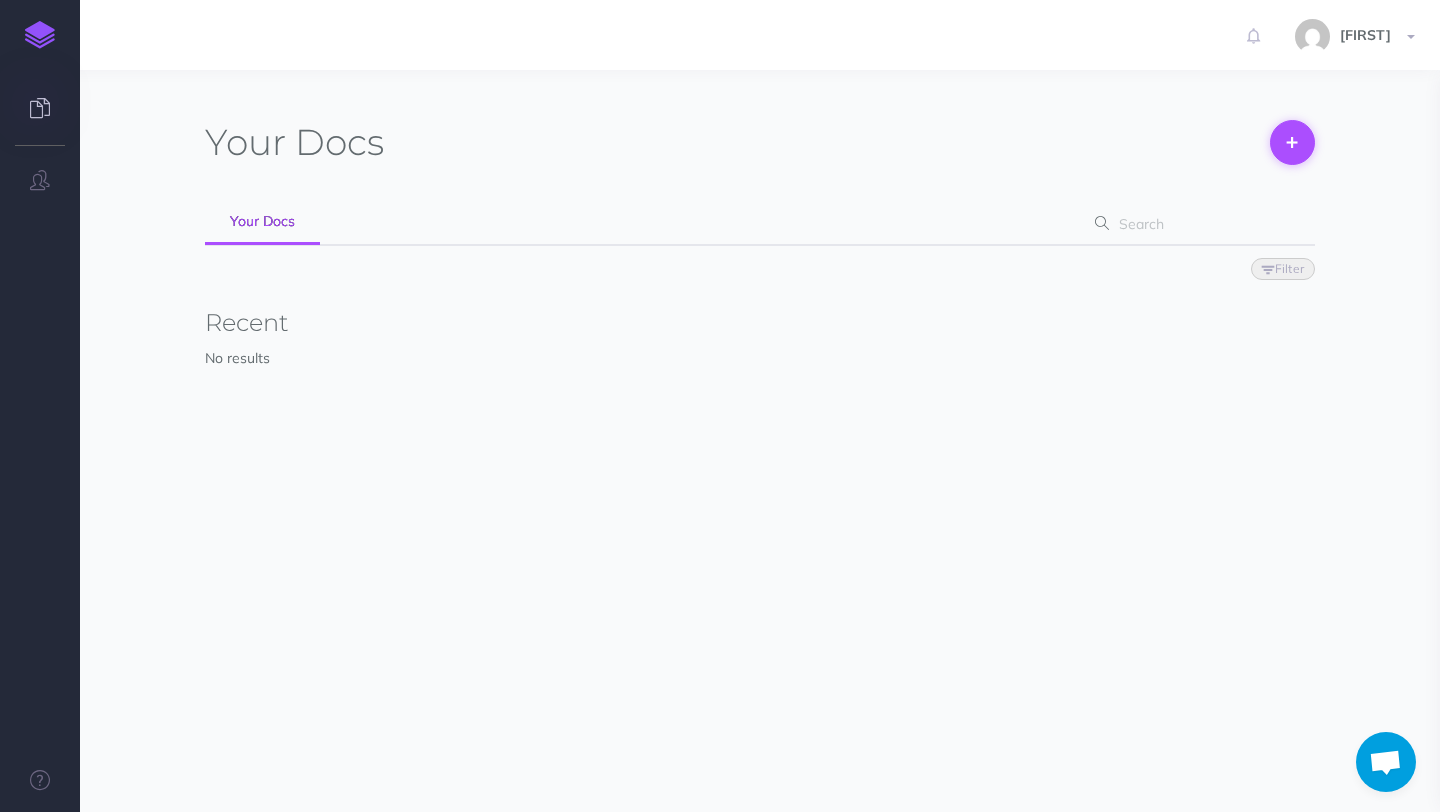 click at bounding box center (1292, 142) 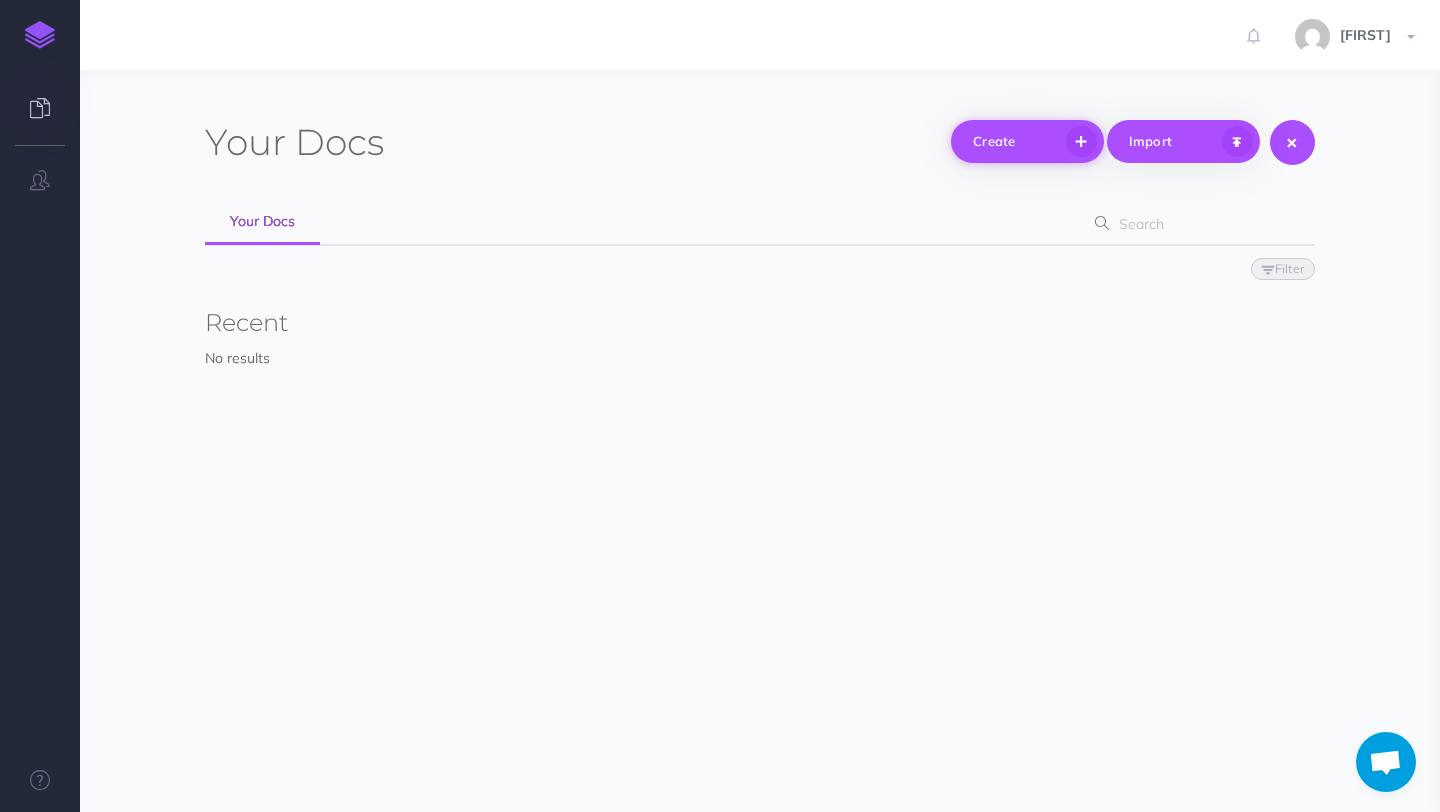 click on "Create" at bounding box center [1027, 141] 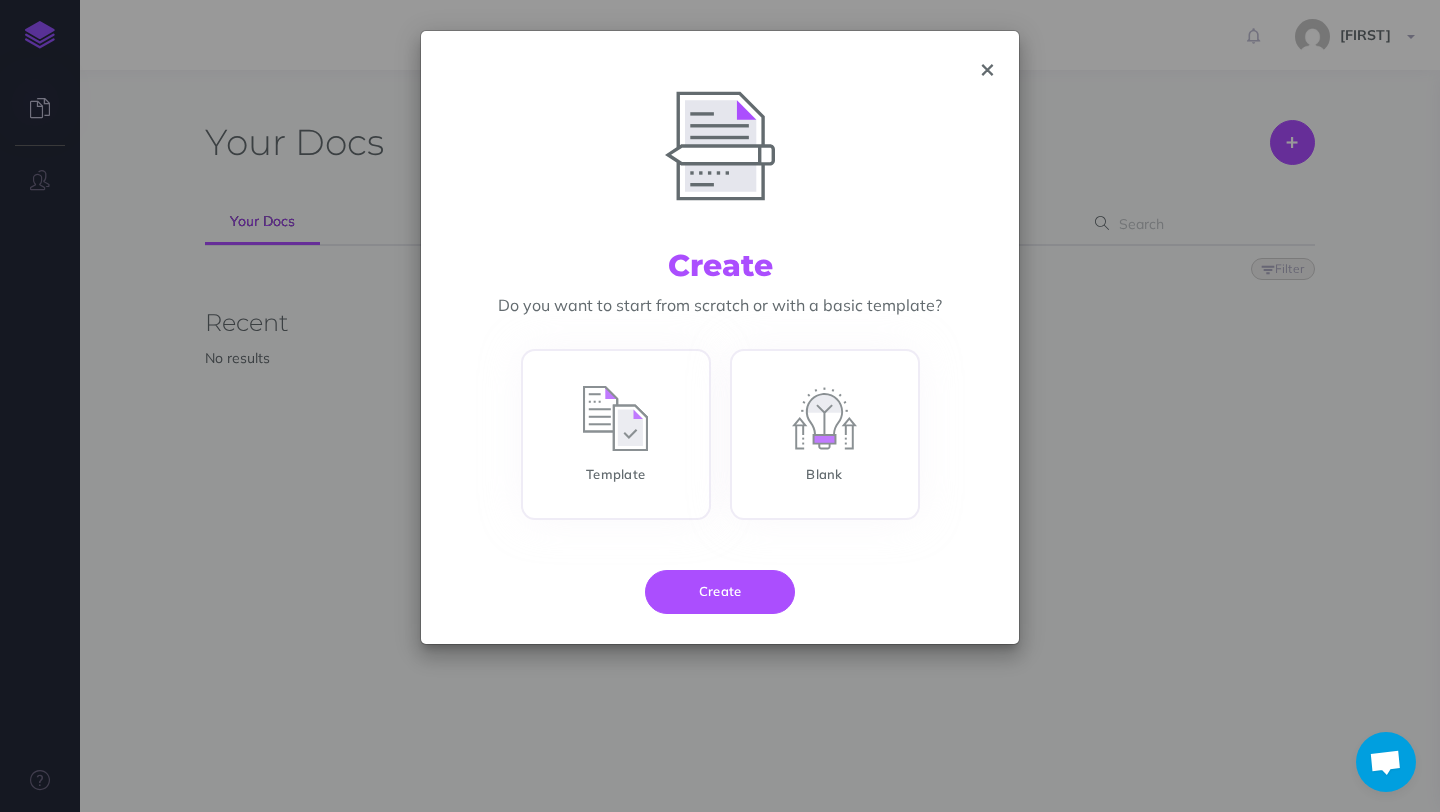 click on "Create   Do you want to start from scratch or with a basic template?" at bounding box center (720, 175) 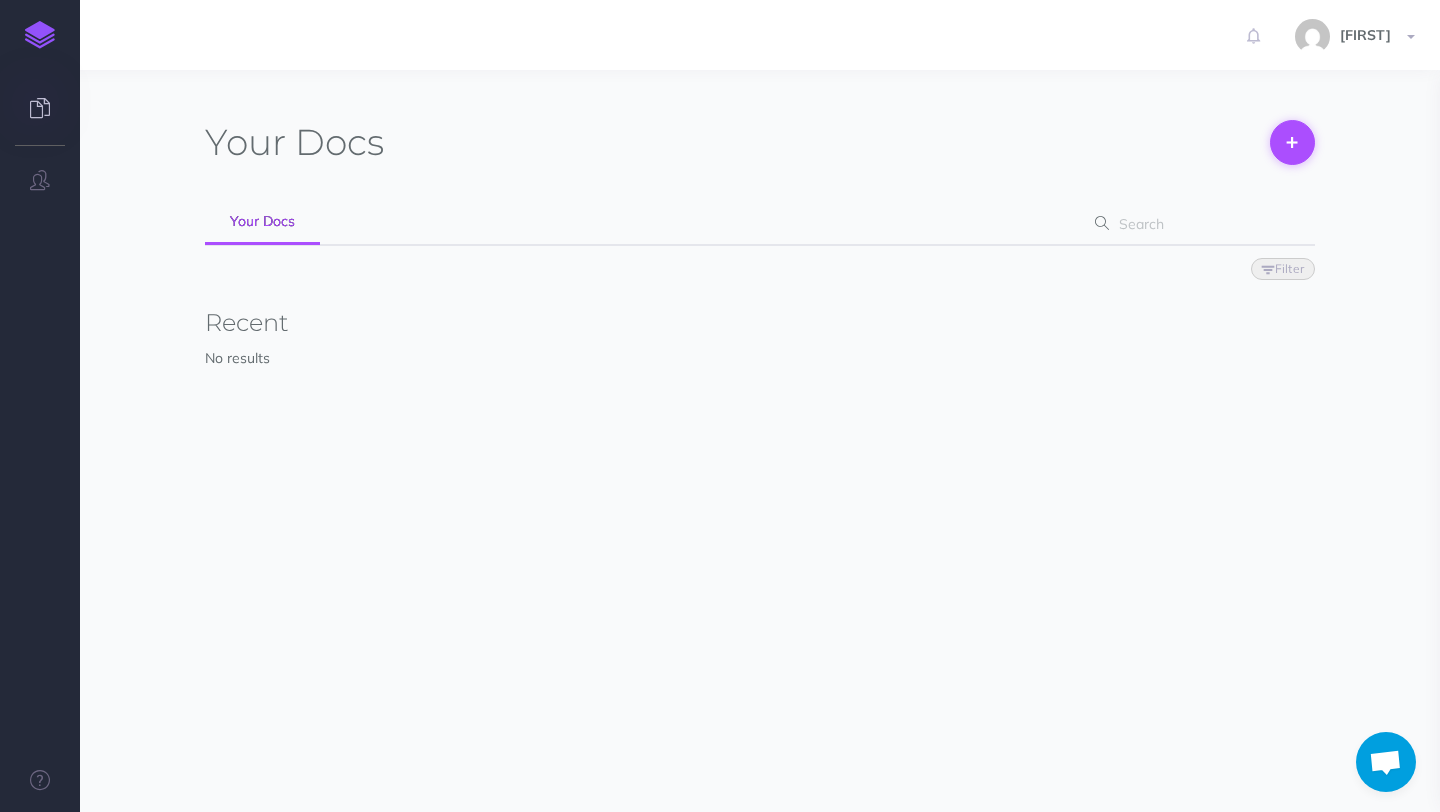 click at bounding box center [1292, 142] 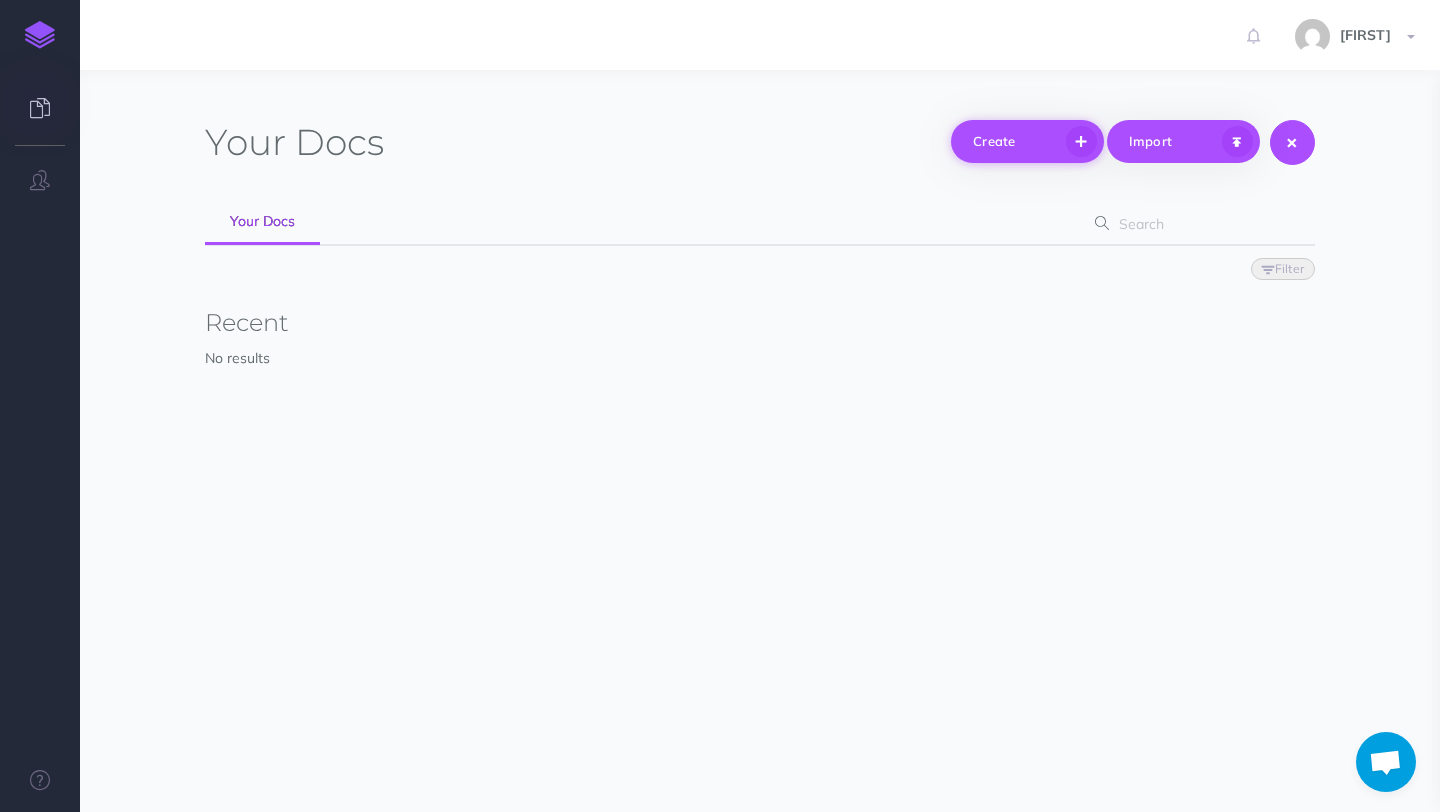 click on "Create" at bounding box center [1027, 141] 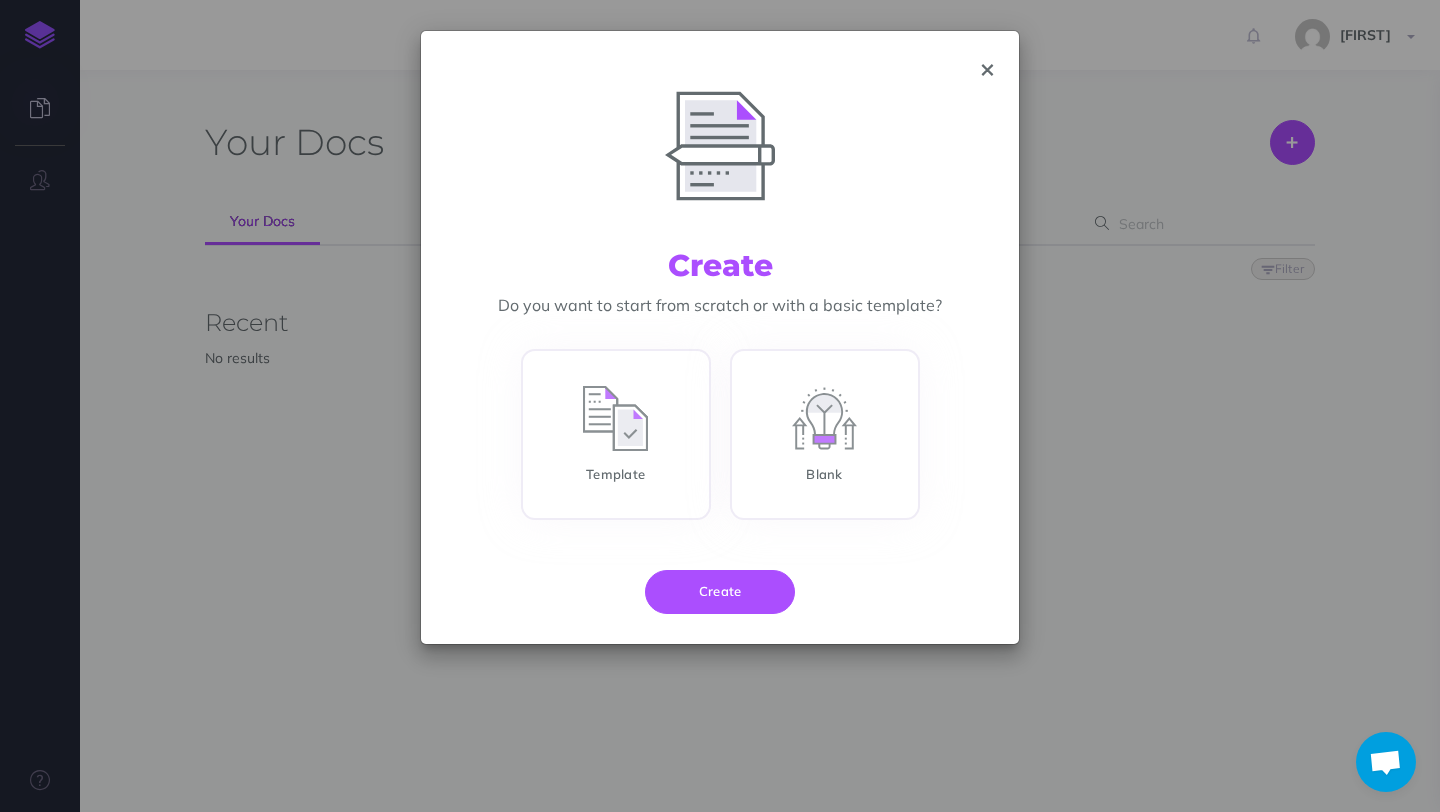 click at bounding box center [987, 70] 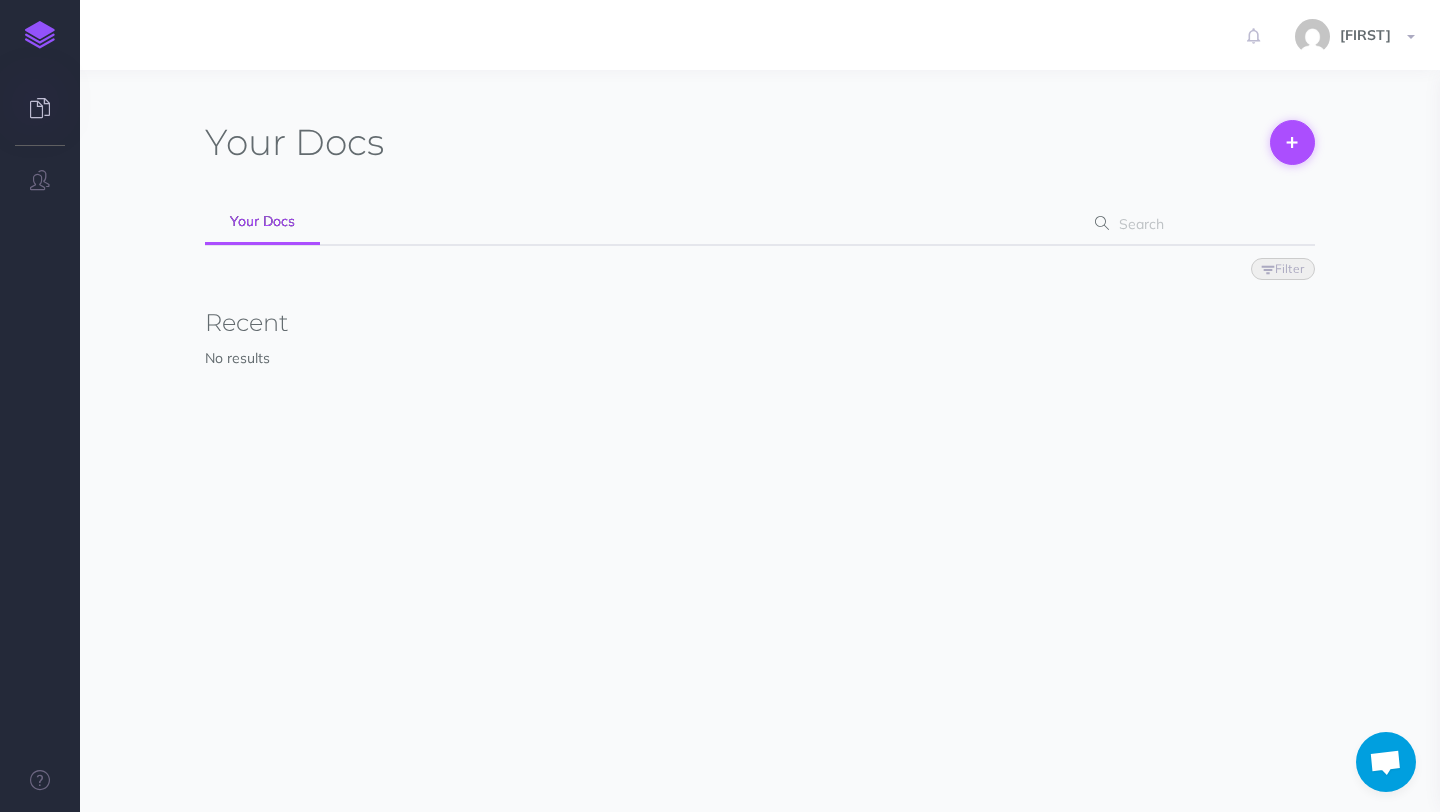 click at bounding box center [1292, 142] 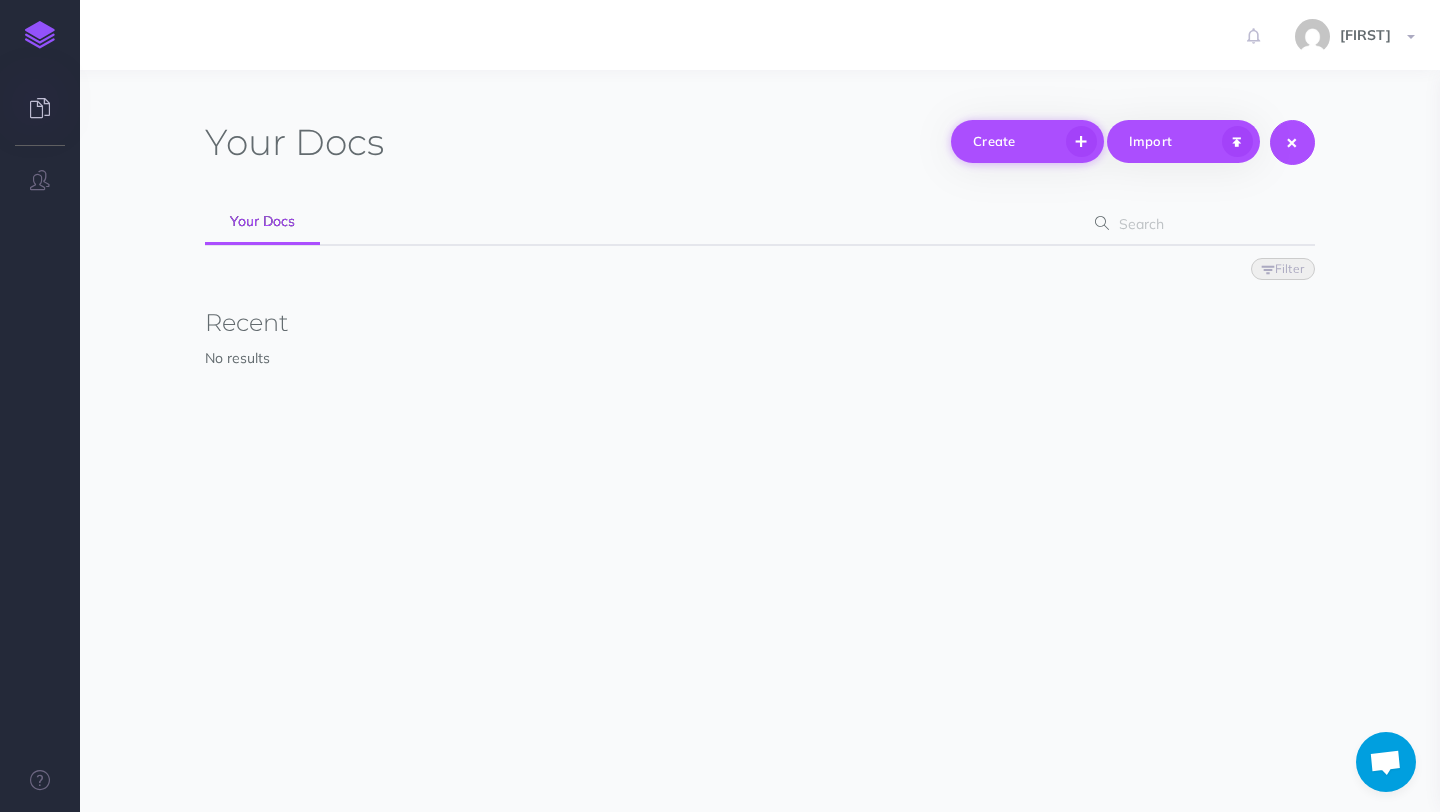 click at bounding box center [1081, 141] 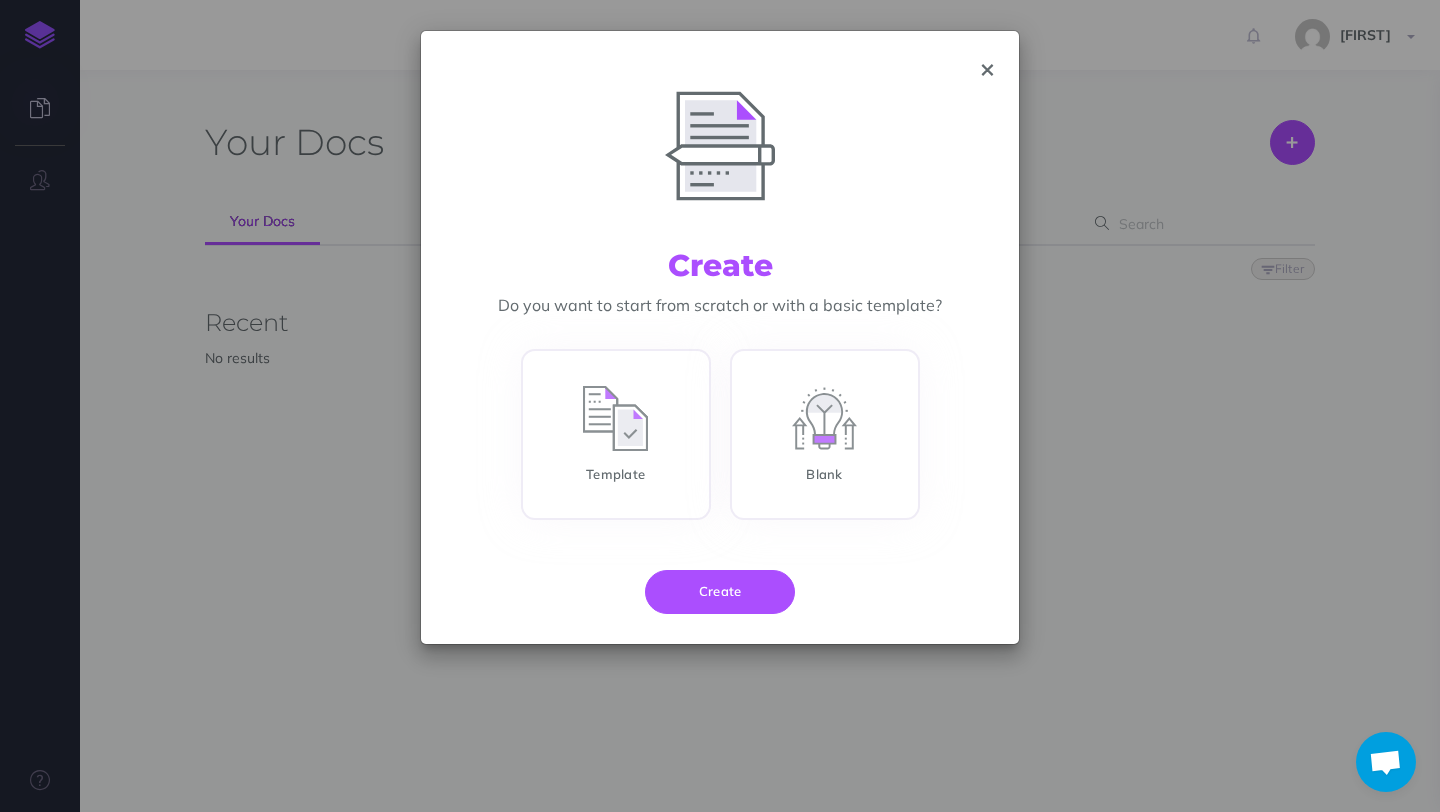 click on "Create   Do you want to start from scratch or with a basic template?       Template       Blank       Create" at bounding box center (720, 406) 